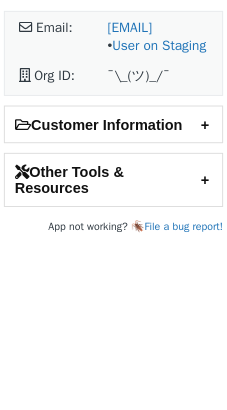 scroll, scrollTop: 0, scrollLeft: 0, axis: both 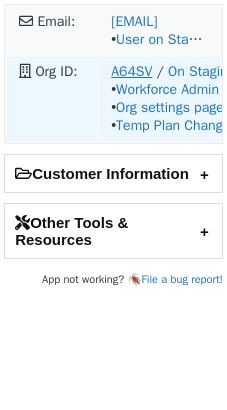 click on "A64SV" at bounding box center [145, 71] 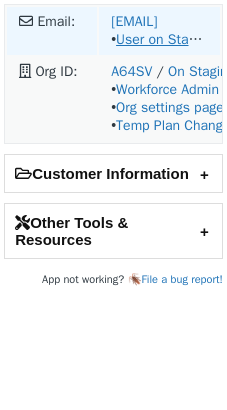 click on "User on Staging" at bounding box center (164, 39) 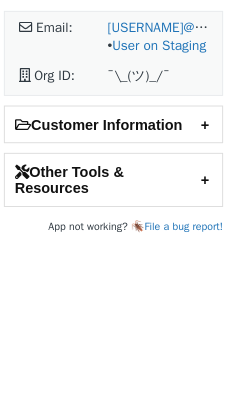 scroll, scrollTop: 0, scrollLeft: 0, axis: both 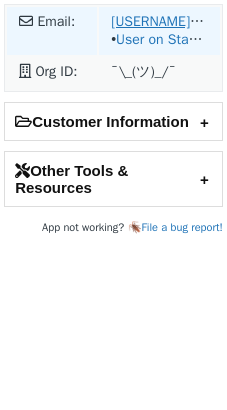 click on "[EMAIL]" at bounding box center (134, 21) 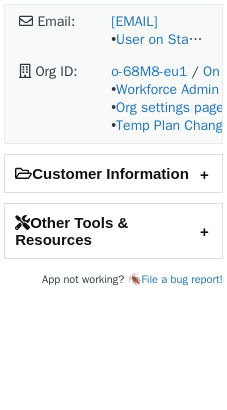 scroll, scrollTop: 0, scrollLeft: 0, axis: both 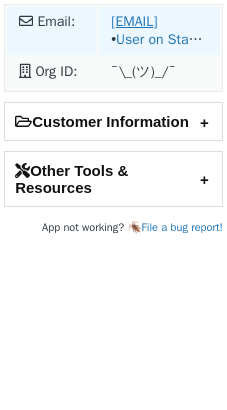 click on "lacyharold6@gmail.com" at bounding box center [134, 21] 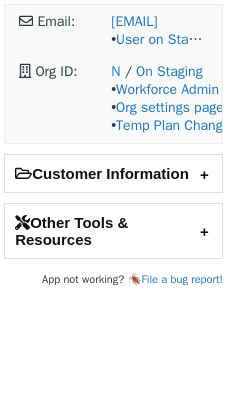 scroll, scrollTop: 0, scrollLeft: 0, axis: both 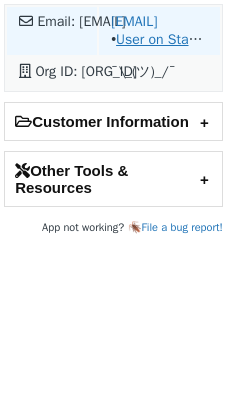 click on "User on Staging" at bounding box center [164, 39] 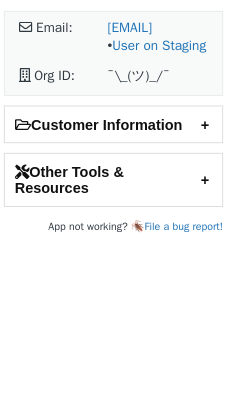 scroll, scrollTop: 0, scrollLeft: 0, axis: both 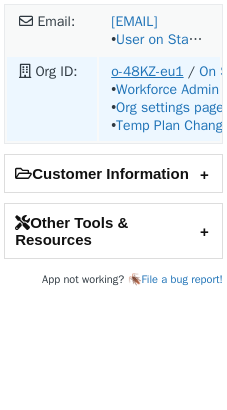 click on "o-48KZ-eu1" at bounding box center (138, 71) 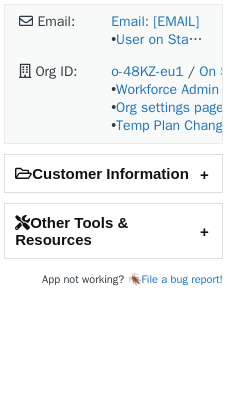 scroll, scrollTop: 0, scrollLeft: 0, axis: both 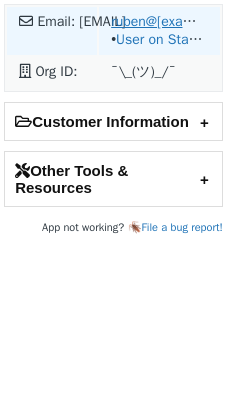 click on "ruben@appcues.com" at bounding box center [134, 21] 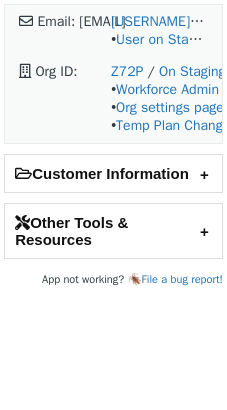 scroll, scrollTop: 0, scrollLeft: 0, axis: both 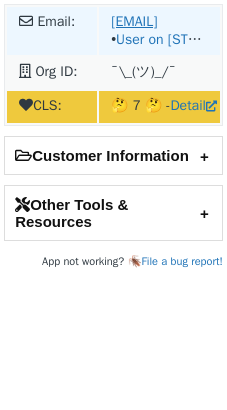 click on "vk829f@att.com" at bounding box center (134, 21) 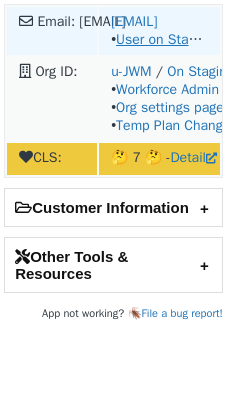 scroll, scrollTop: 0, scrollLeft: 0, axis: both 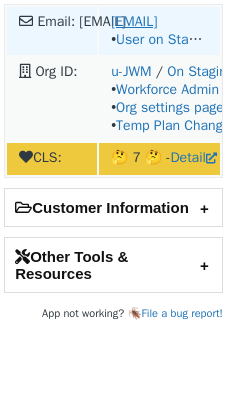 click on "vk829f@att.com" at bounding box center (134, 21) 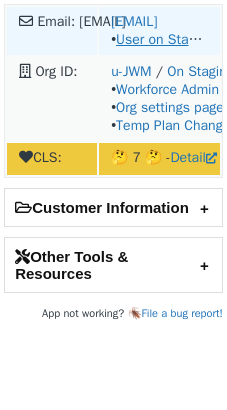 click on "User on Staging" at bounding box center [164, 39] 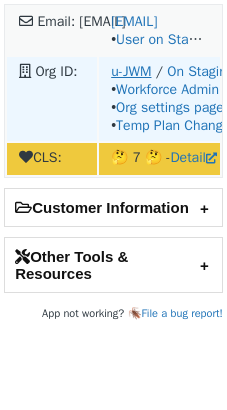 click on "u-JWM" at bounding box center (131, 71) 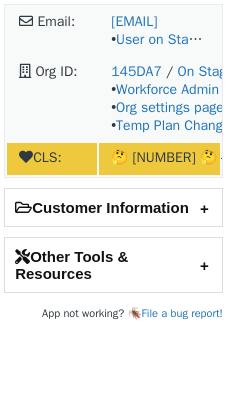 scroll, scrollTop: 0, scrollLeft: 0, axis: both 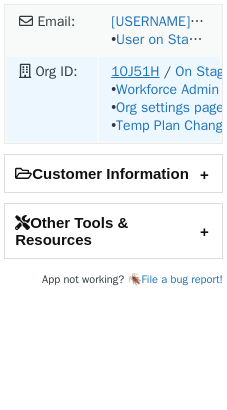 click on "10J51H" at bounding box center [135, 71] 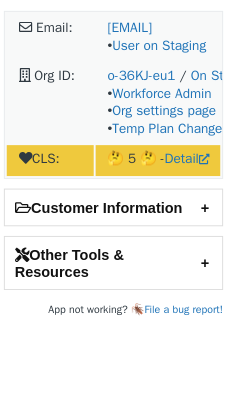 scroll, scrollTop: 0, scrollLeft: 0, axis: both 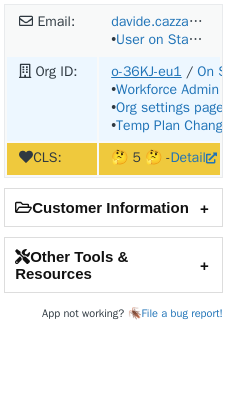 click on "[ORG_ID]" at bounding box center (138, 71) 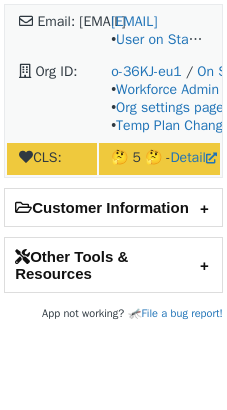 scroll, scrollTop: 0, scrollLeft: 0, axis: both 